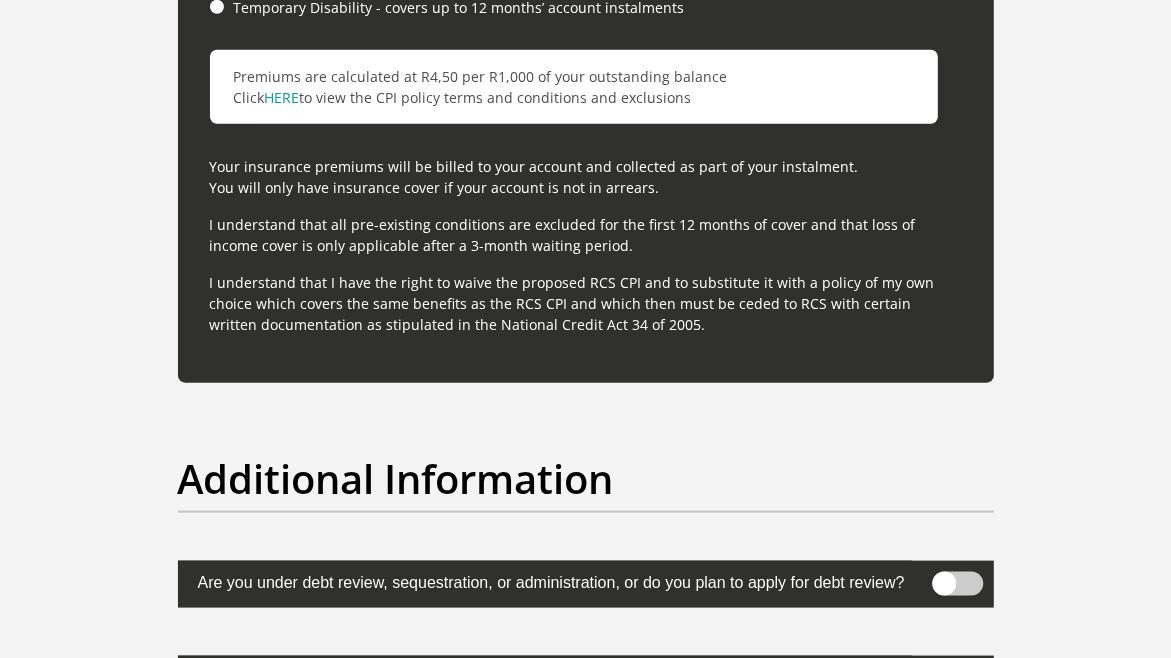 scroll, scrollTop: 6036, scrollLeft: 0, axis: vertical 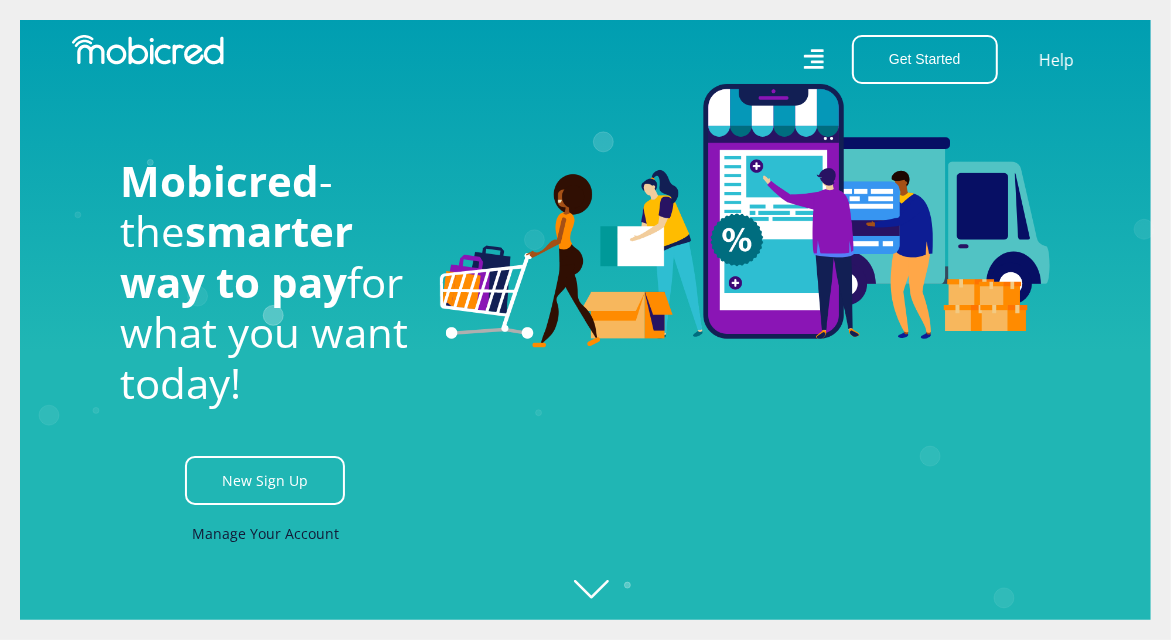 click on "Manage Your Account" at bounding box center [265, 533] 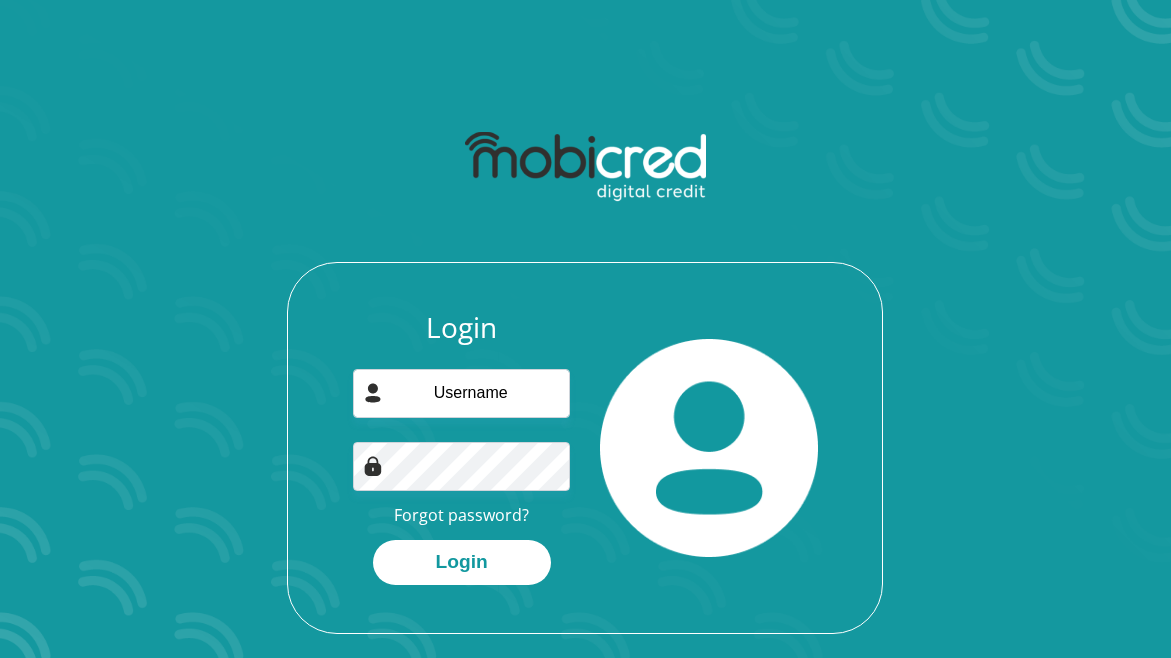 scroll, scrollTop: 0, scrollLeft: 0, axis: both 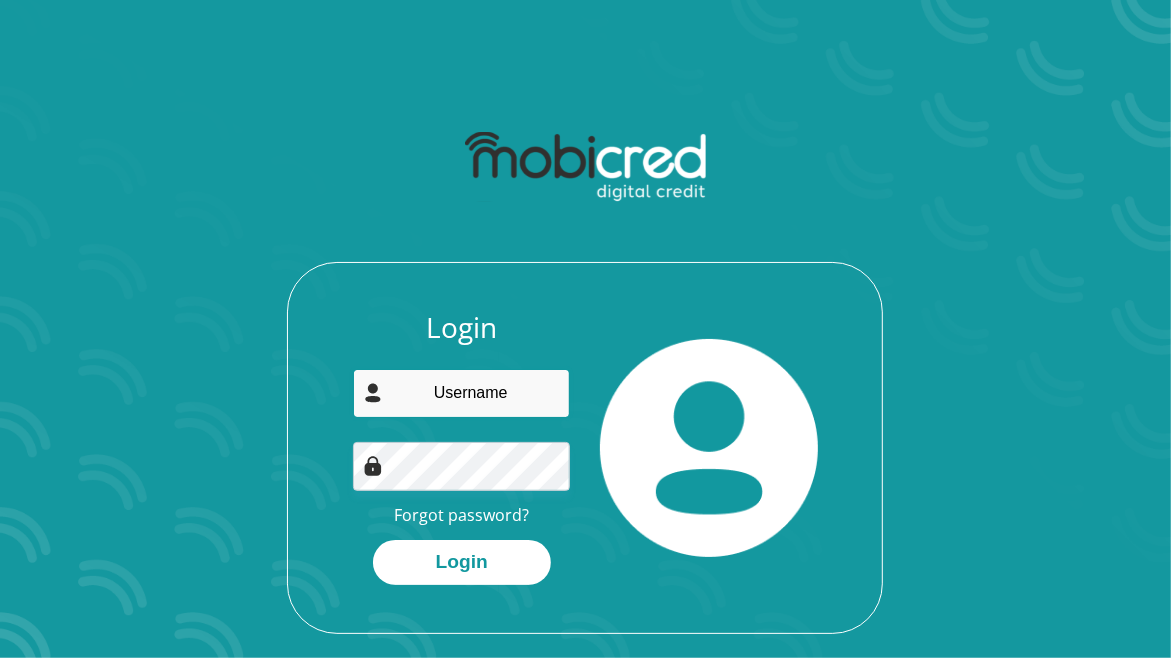 click at bounding box center (461, 393) 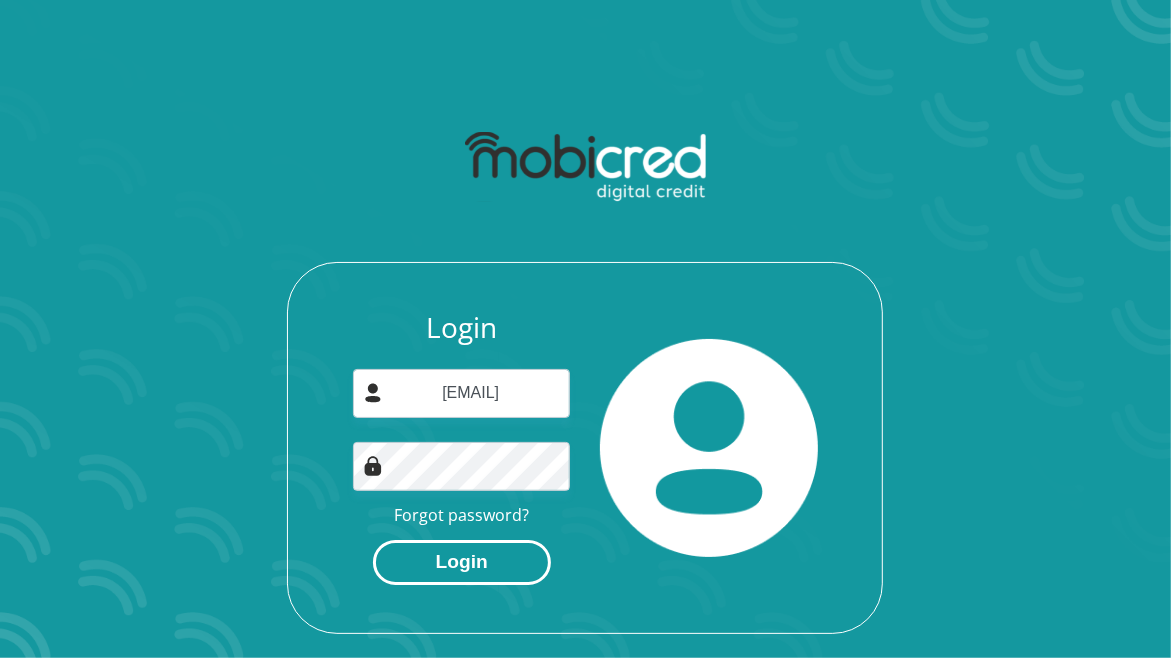 click on "Login" at bounding box center (462, 562) 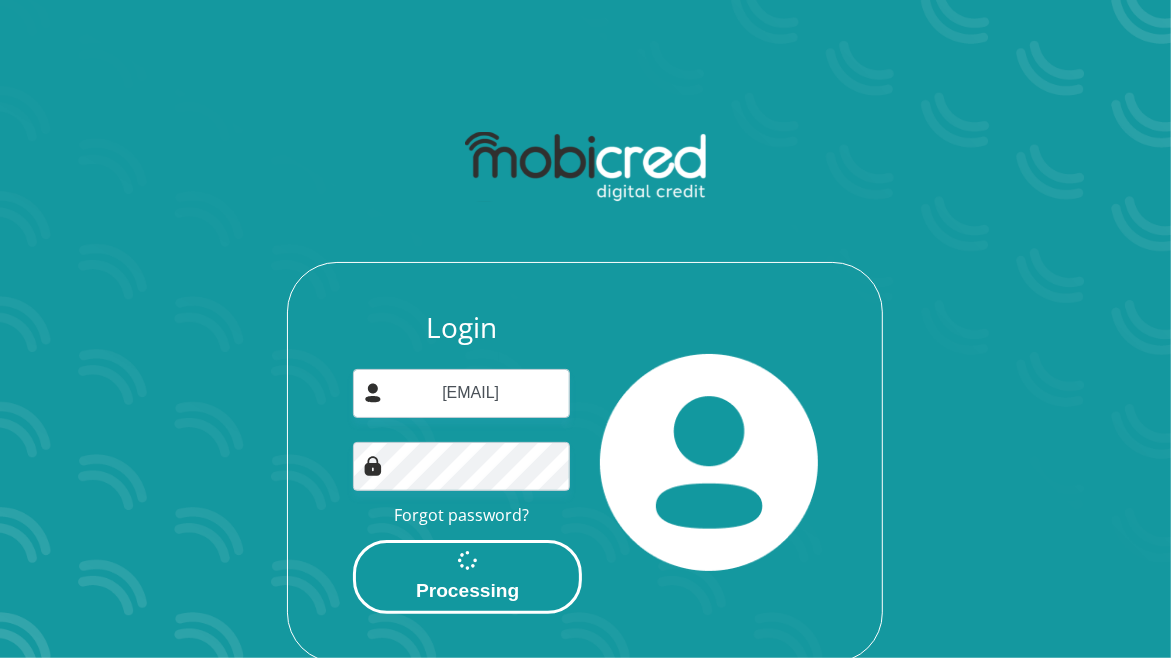 scroll, scrollTop: 0, scrollLeft: 0, axis: both 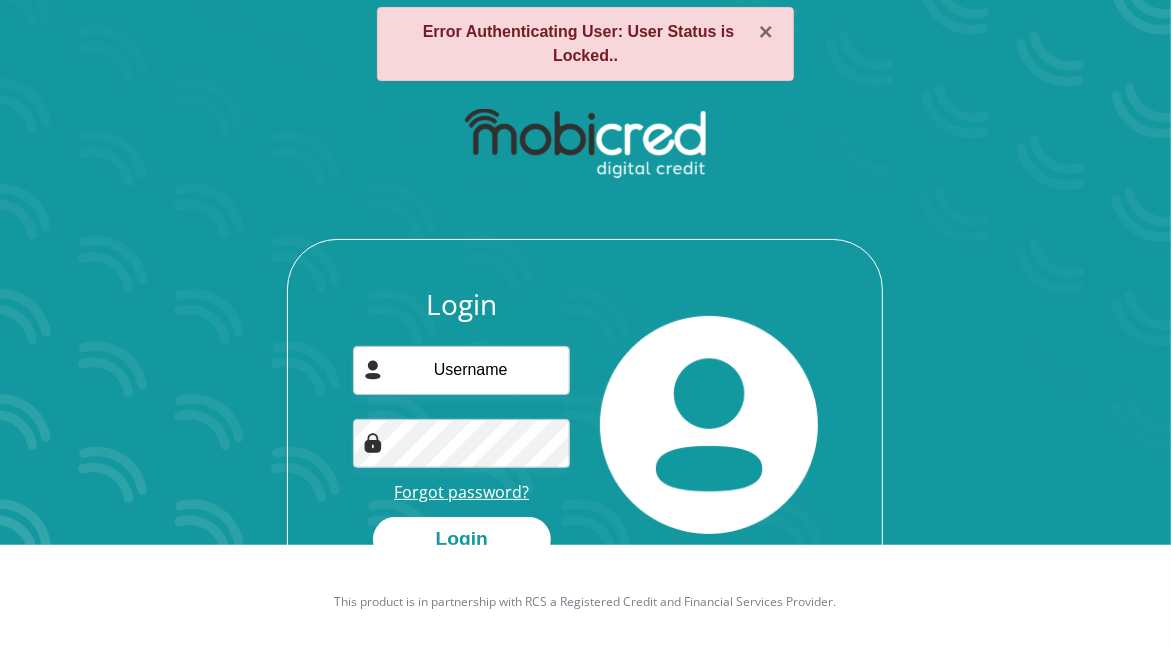 click on "Forgot password?" at bounding box center (461, 492) 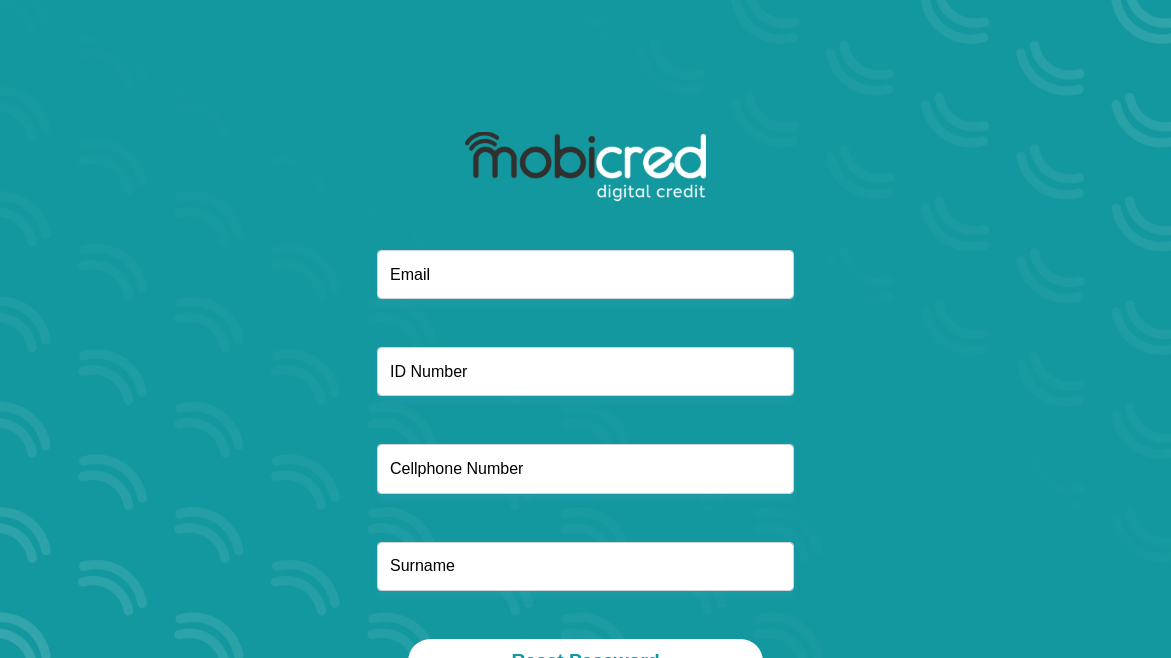 scroll, scrollTop: 0, scrollLeft: 0, axis: both 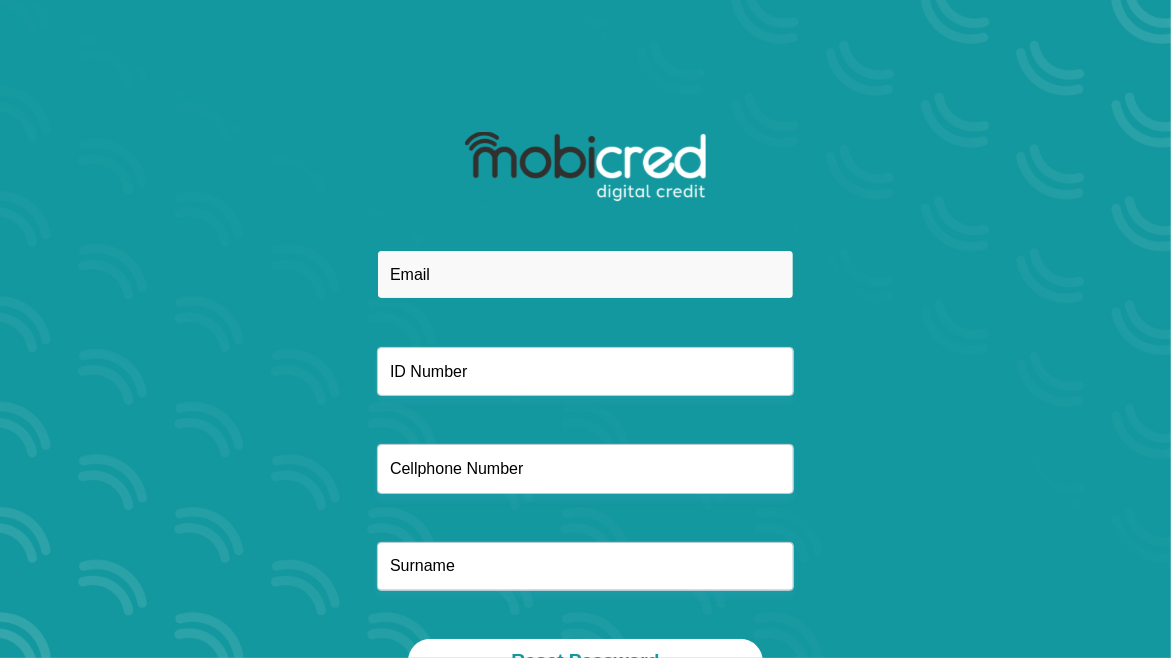 drag, startPoint x: 0, startPoint y: 0, endPoint x: 453, endPoint y: 283, distance: 534.13293 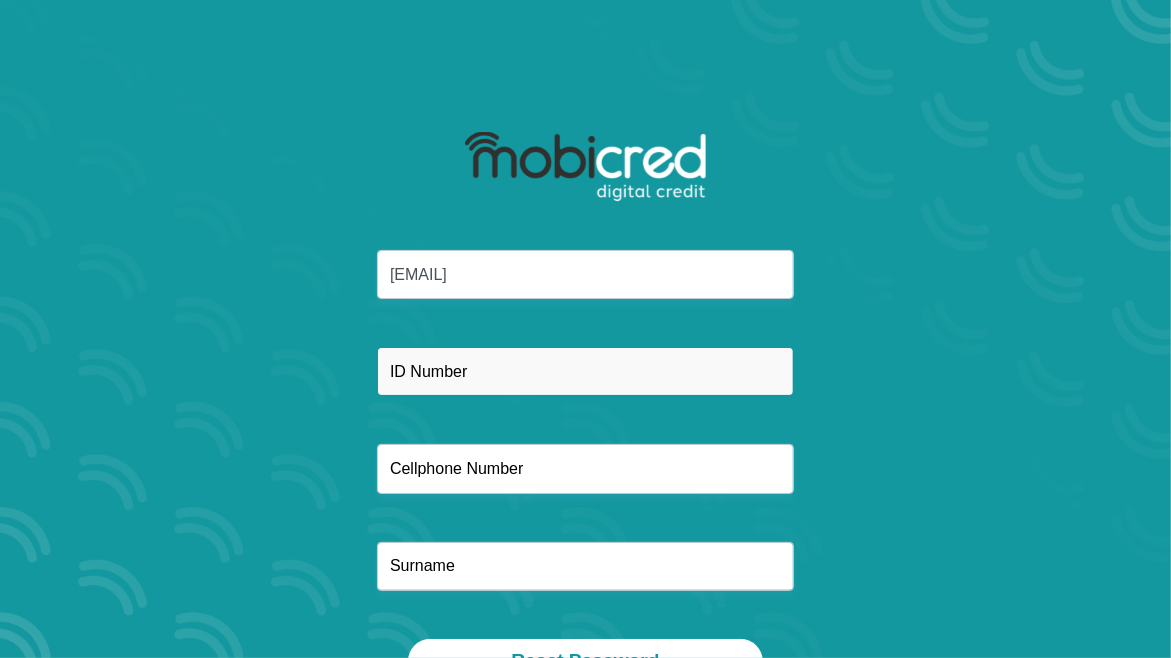 click at bounding box center [585, 371] 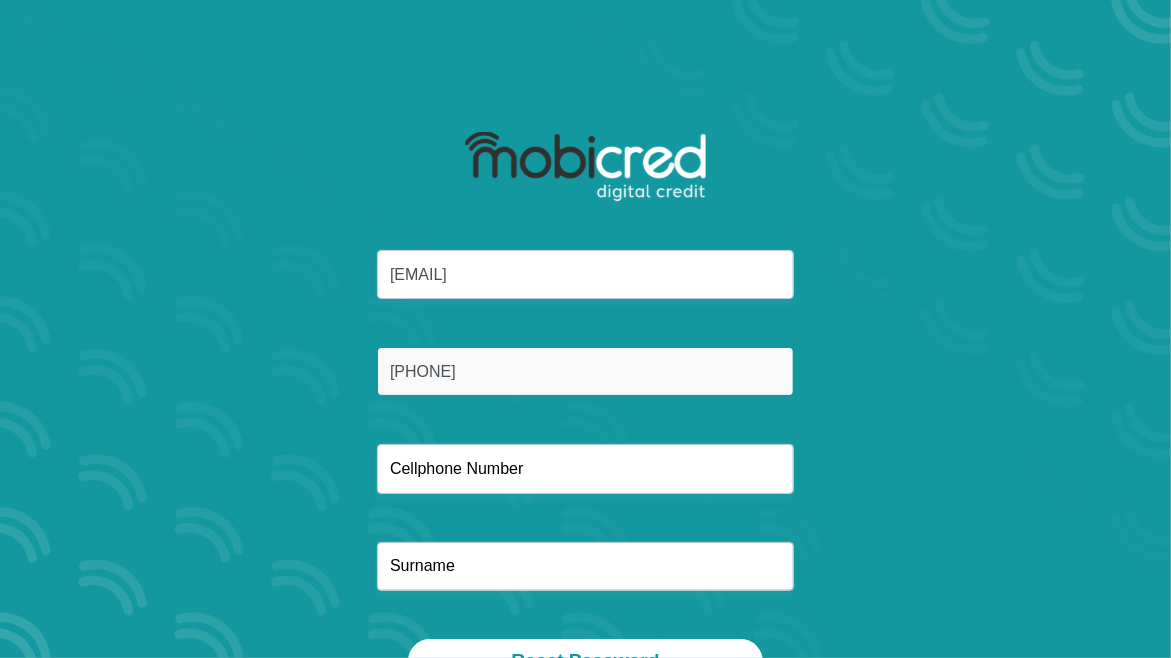 type on "[PHONE]" 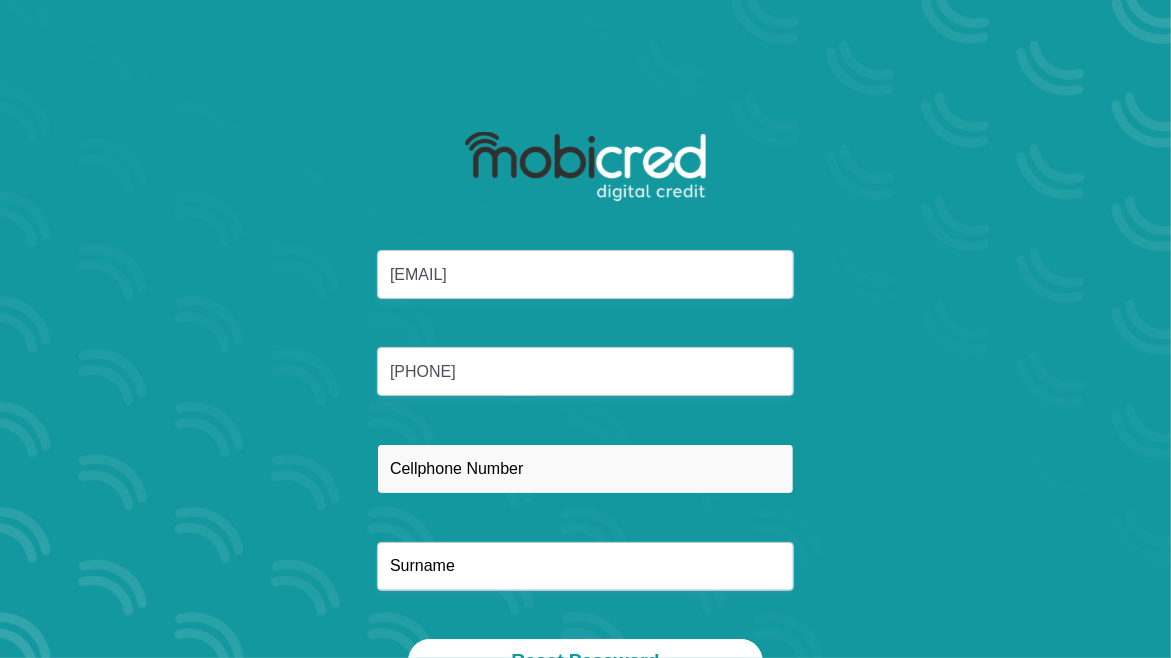 click at bounding box center [585, 468] 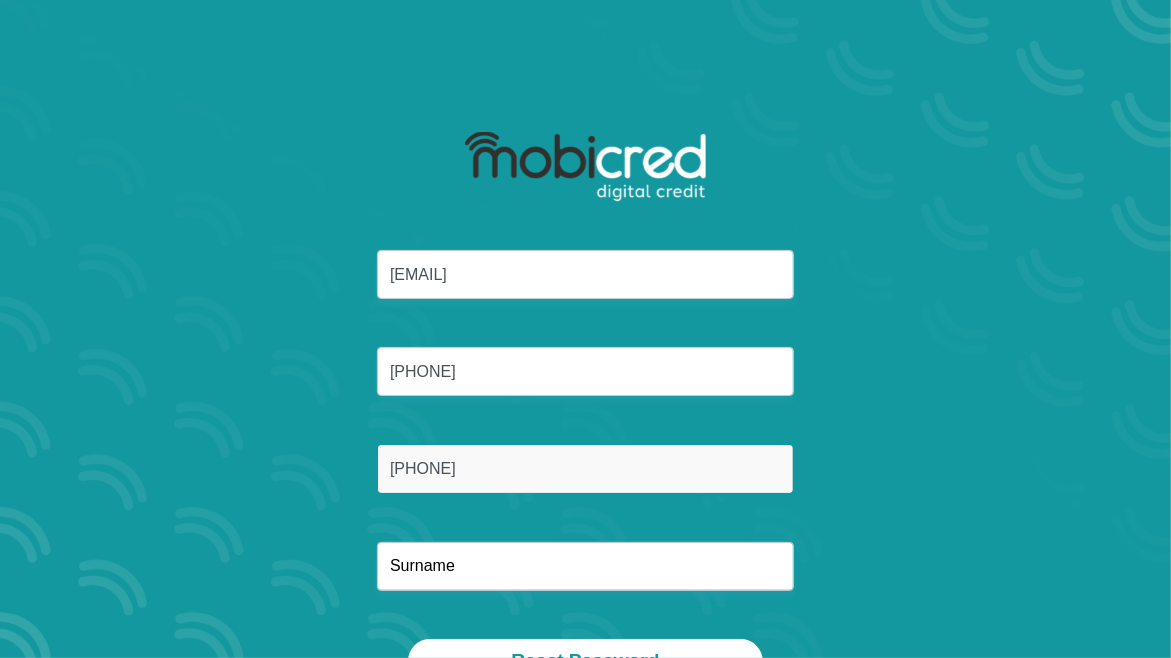 type on "0614850432" 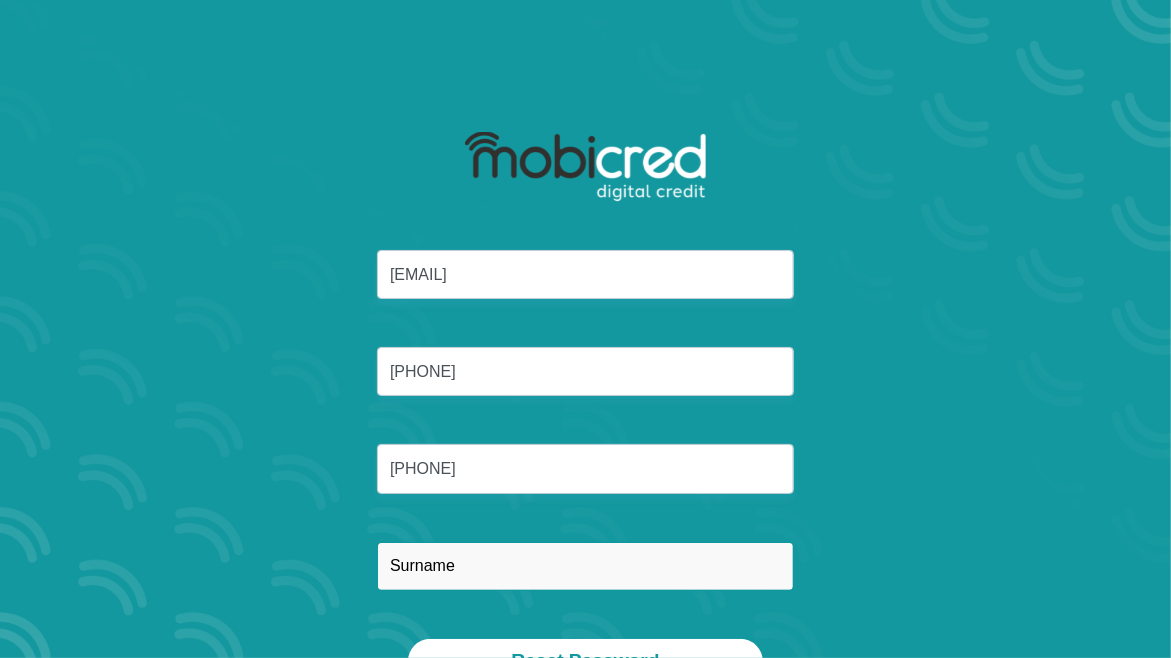 click at bounding box center [585, 566] 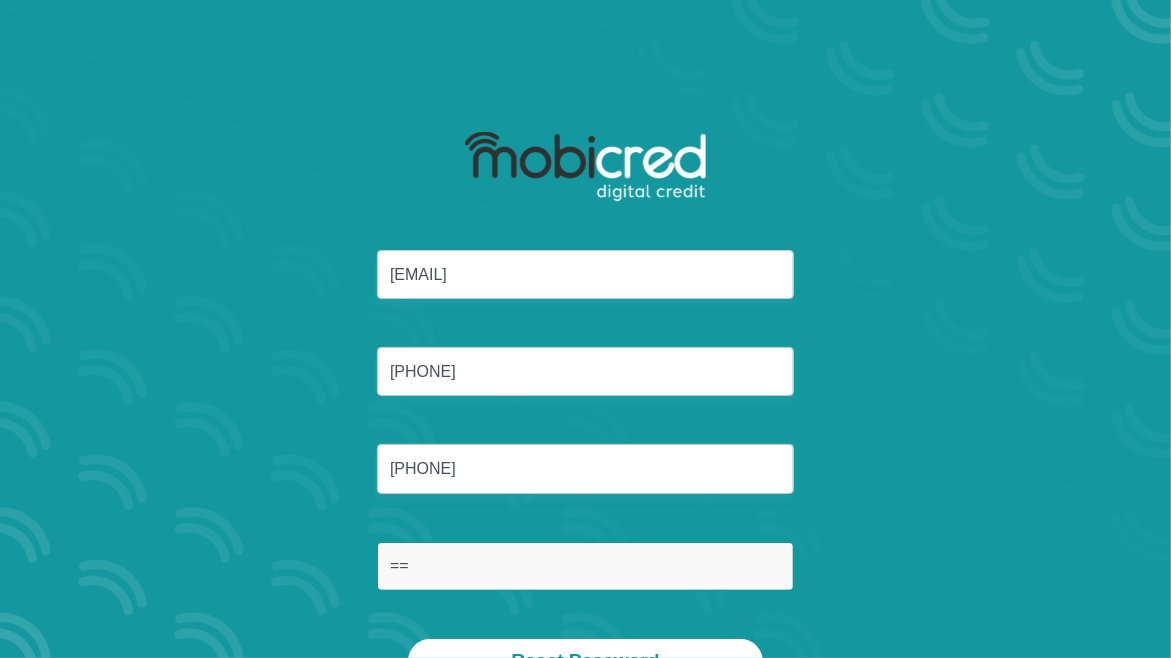 type on "=" 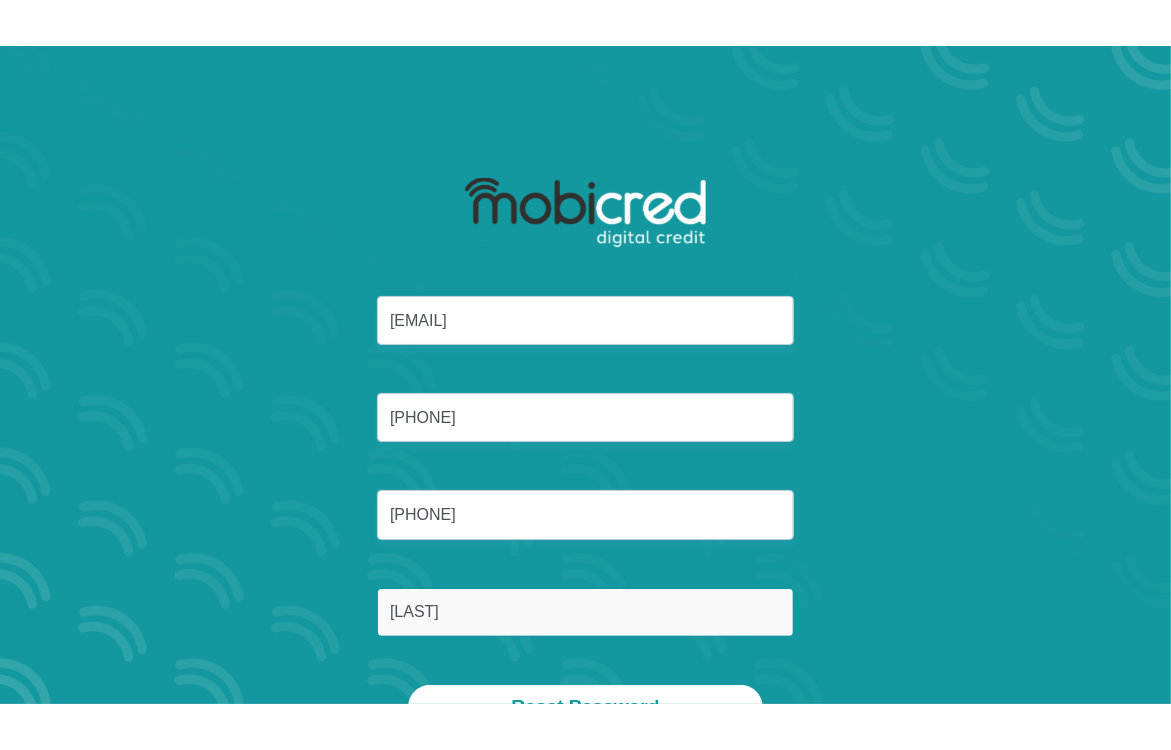 scroll, scrollTop: 113, scrollLeft: 0, axis: vertical 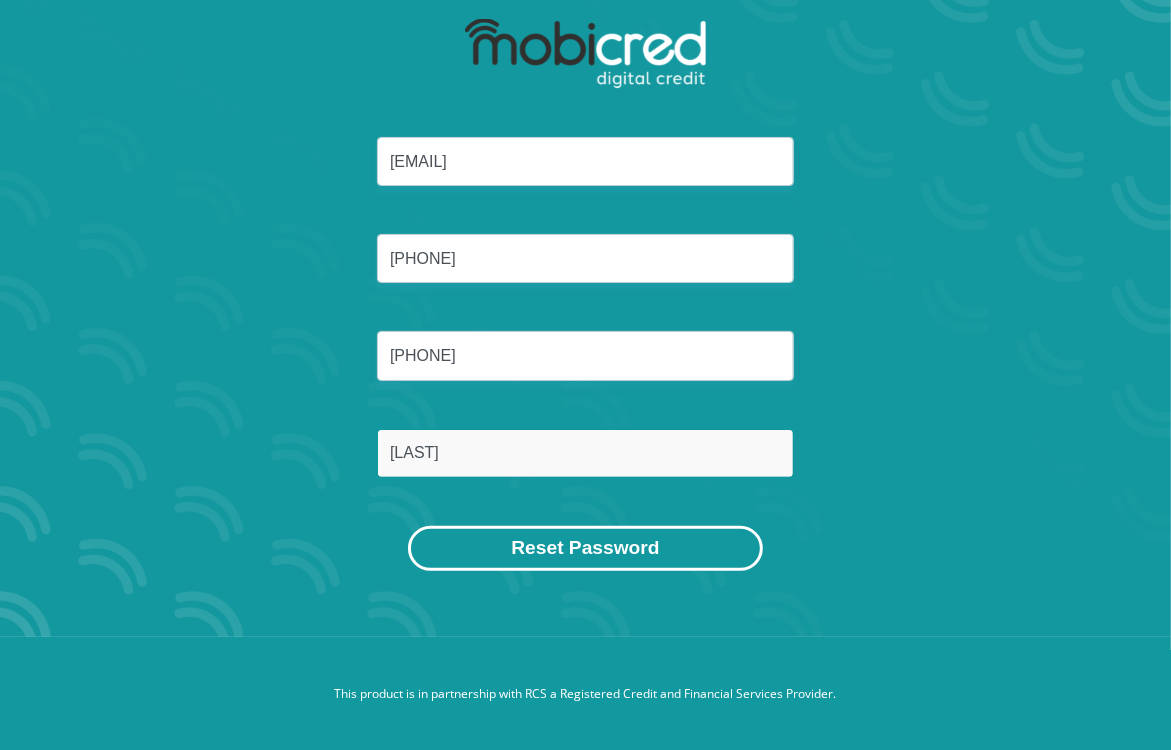 type on "Tshabalala" 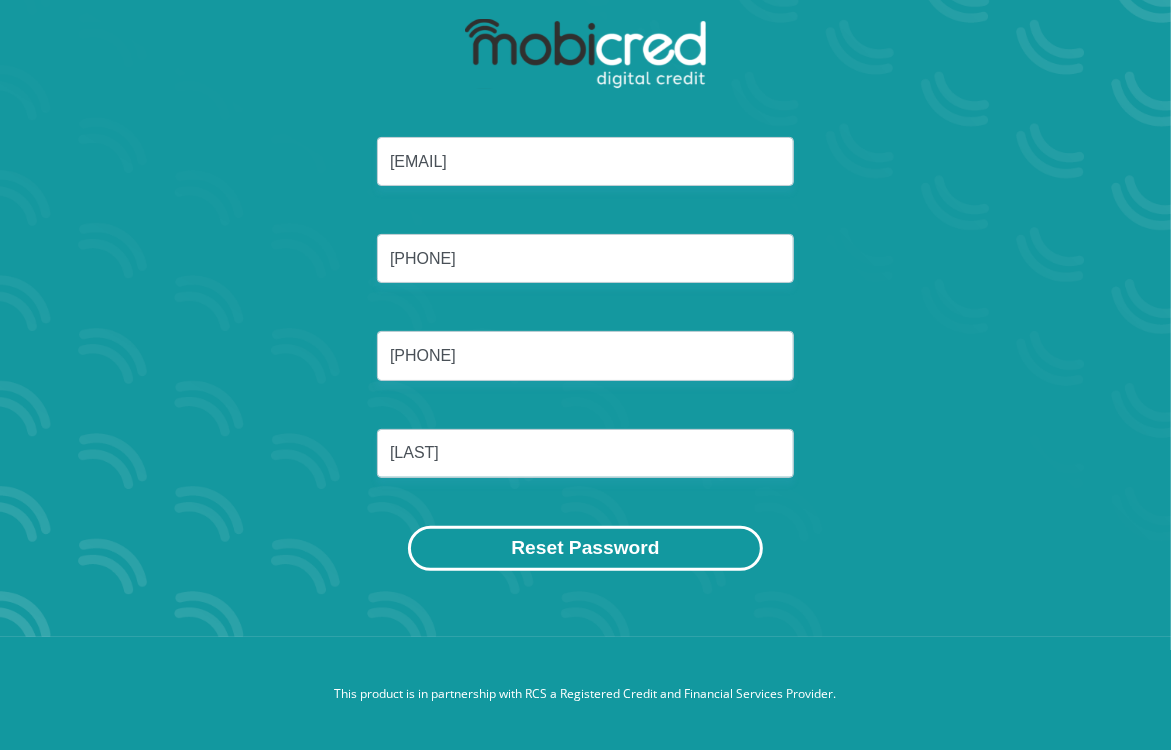 click on "Reset Password" at bounding box center [585, 548] 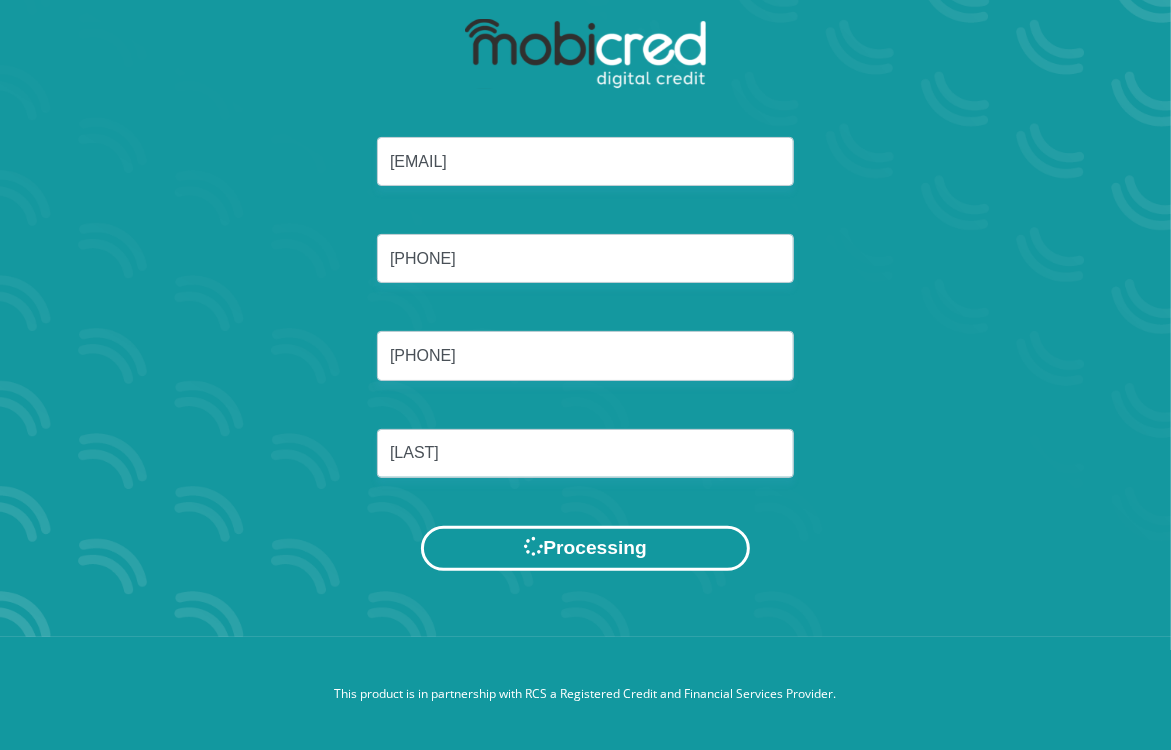 scroll, scrollTop: 0, scrollLeft: 0, axis: both 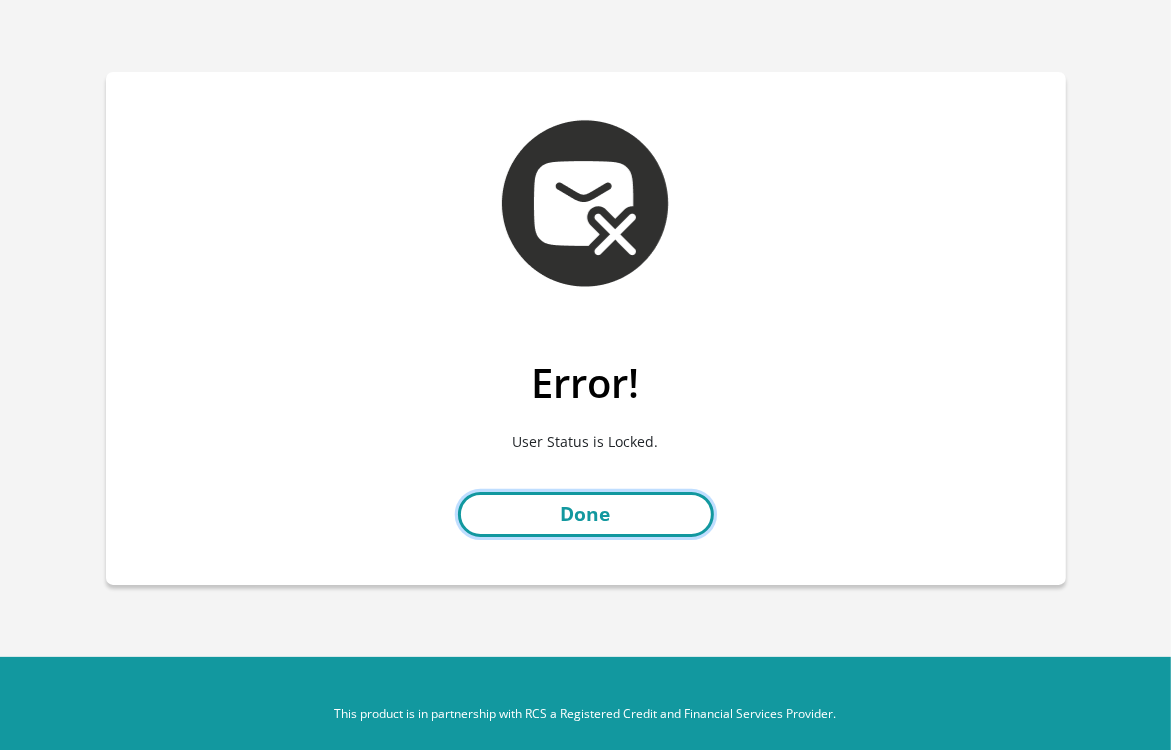 click on "Done" at bounding box center [586, 514] 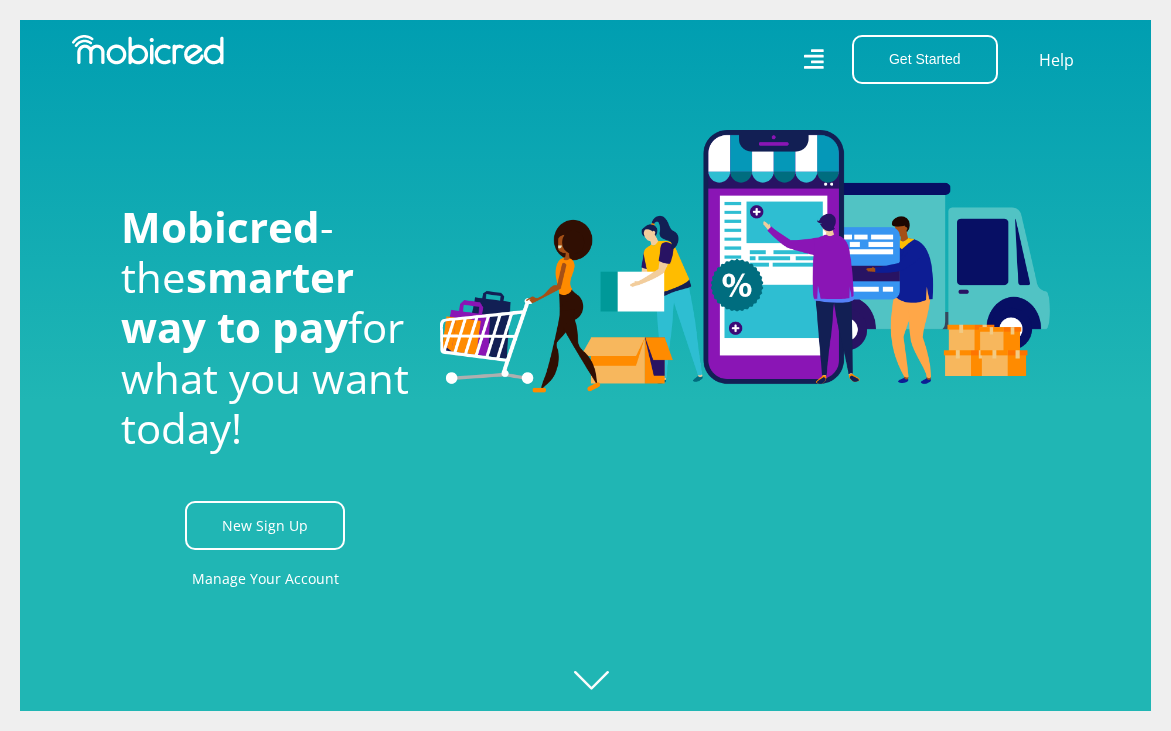 scroll, scrollTop: 0, scrollLeft: 0, axis: both 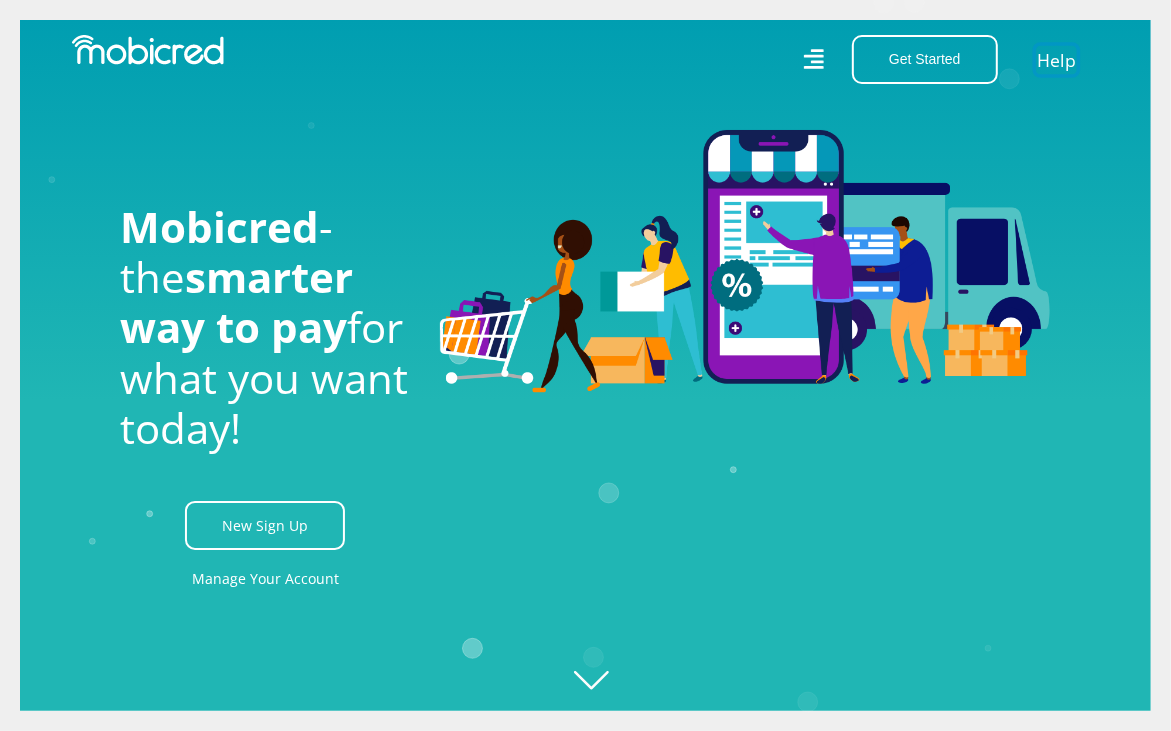 click on "Help" at bounding box center [1056, 59] 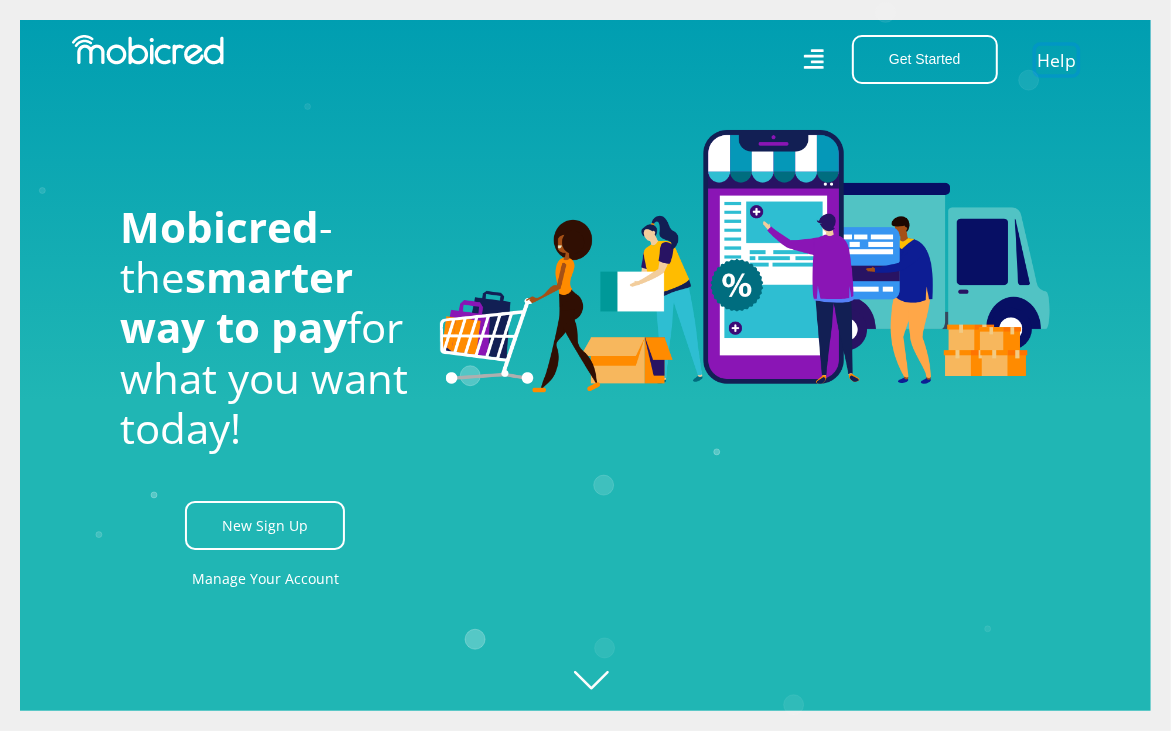 scroll, scrollTop: 0, scrollLeft: 1195, axis: horizontal 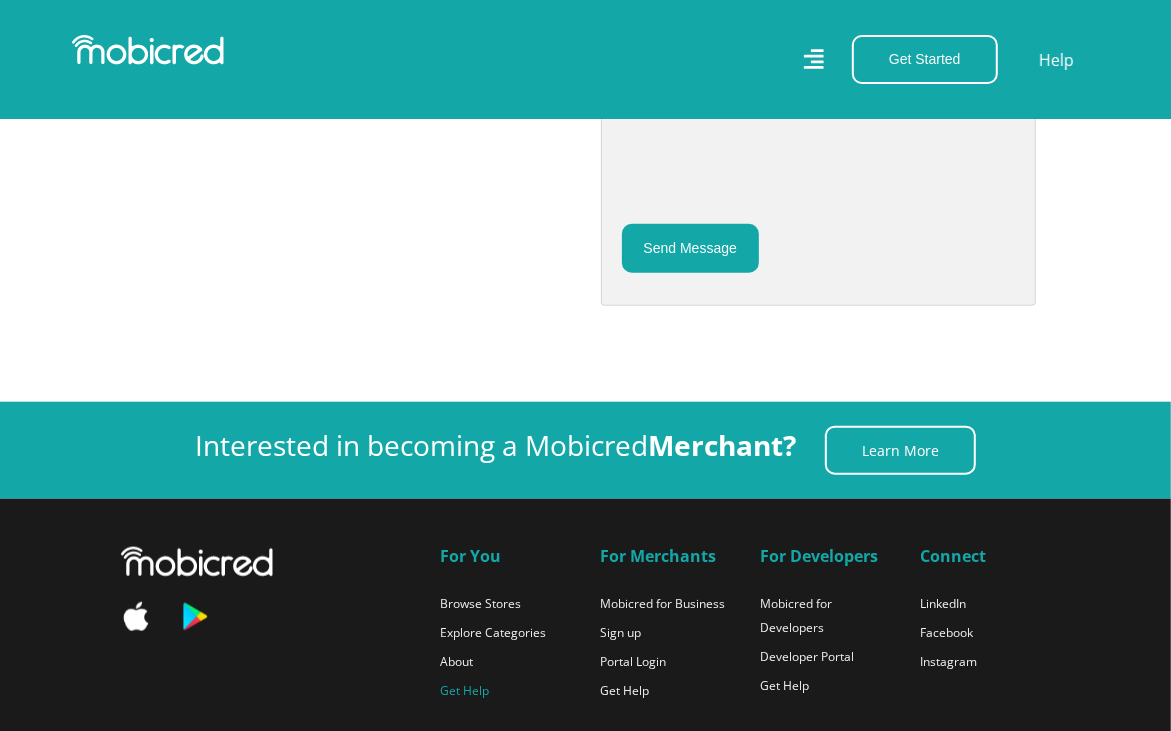 click on "Get Help" at bounding box center [464, 690] 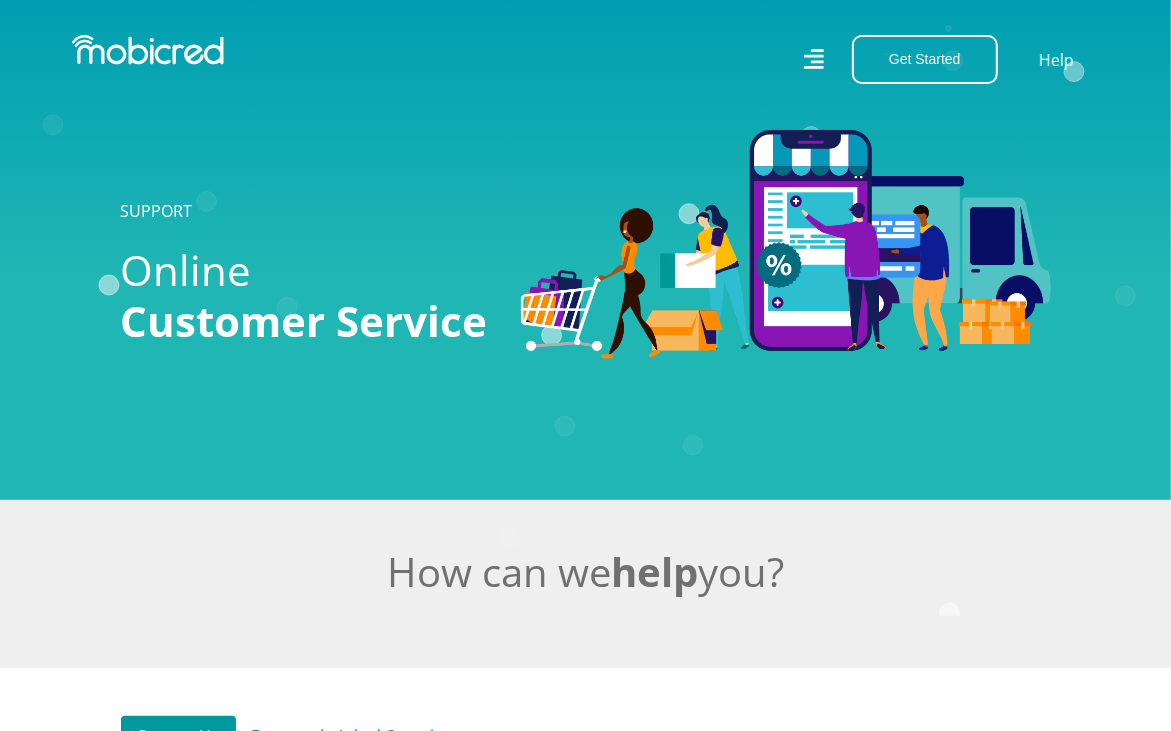 scroll, scrollTop: 331, scrollLeft: 0, axis: vertical 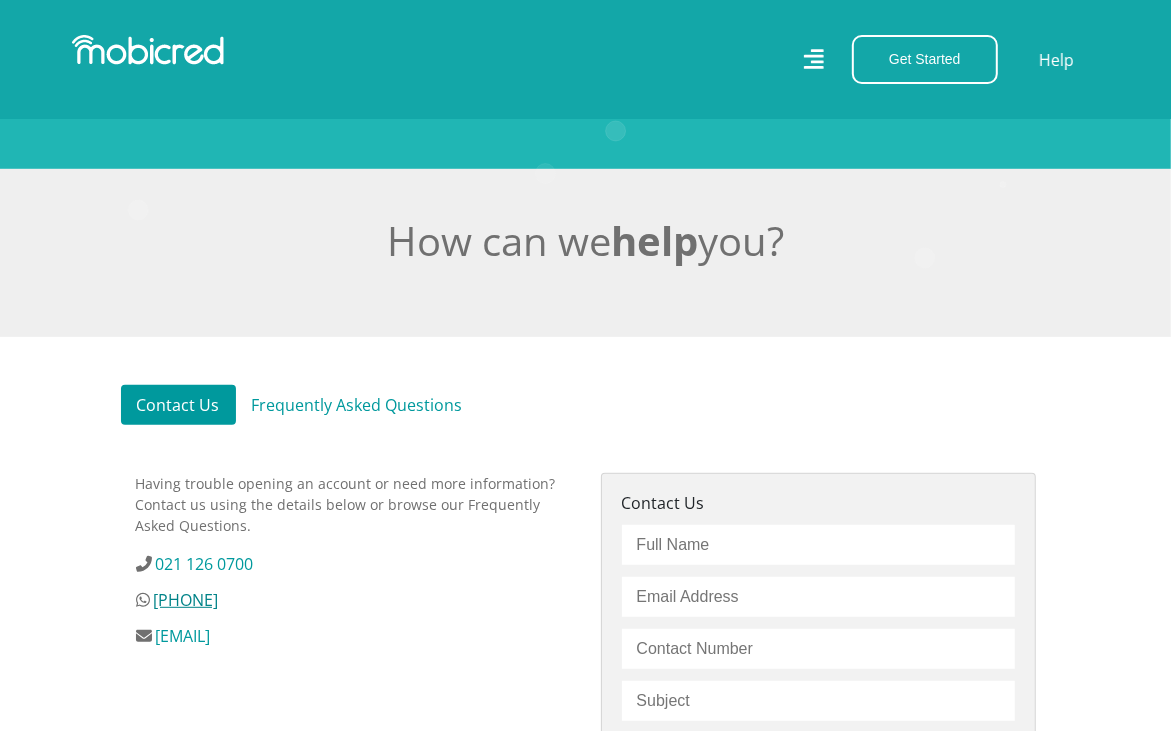 click on "[PHONE]" at bounding box center [186, 600] 